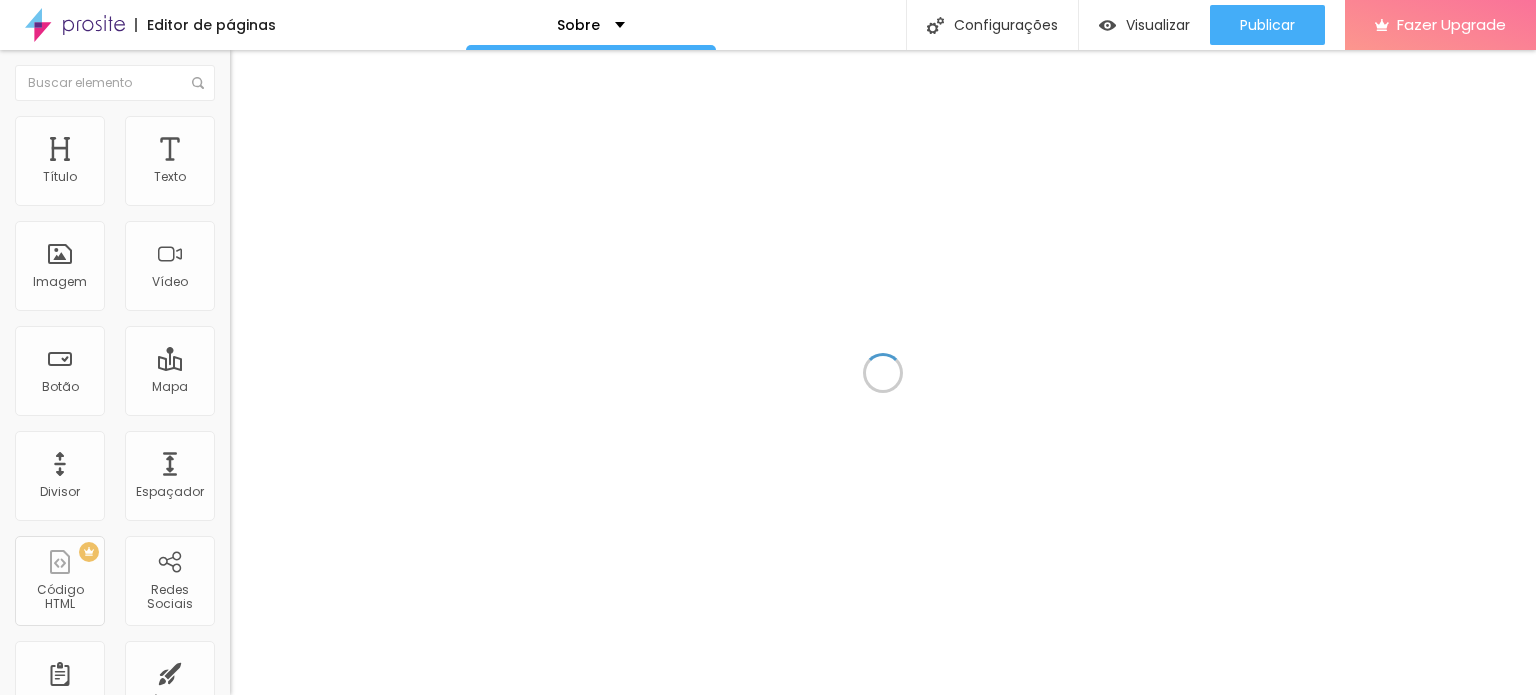 scroll, scrollTop: 0, scrollLeft: 0, axis: both 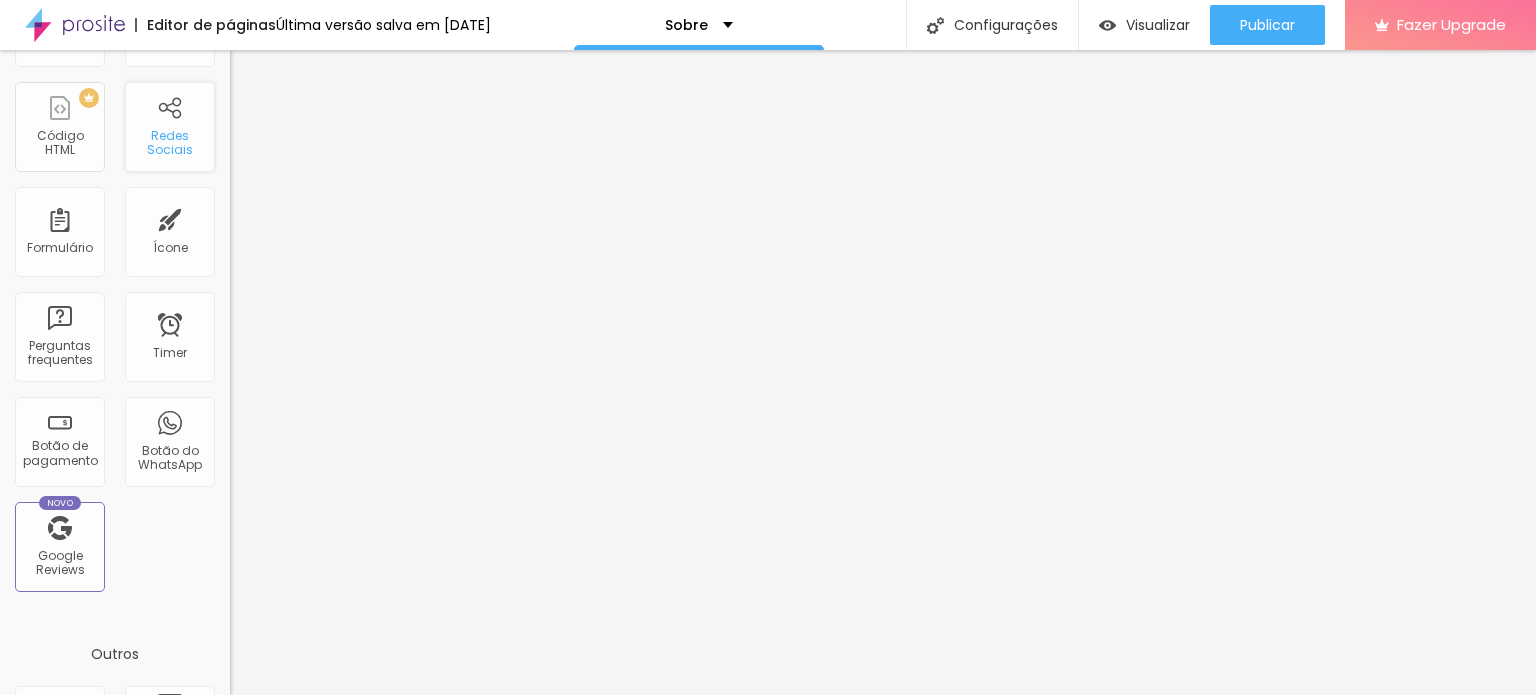 click on "Redes Sociais" at bounding box center [170, 127] 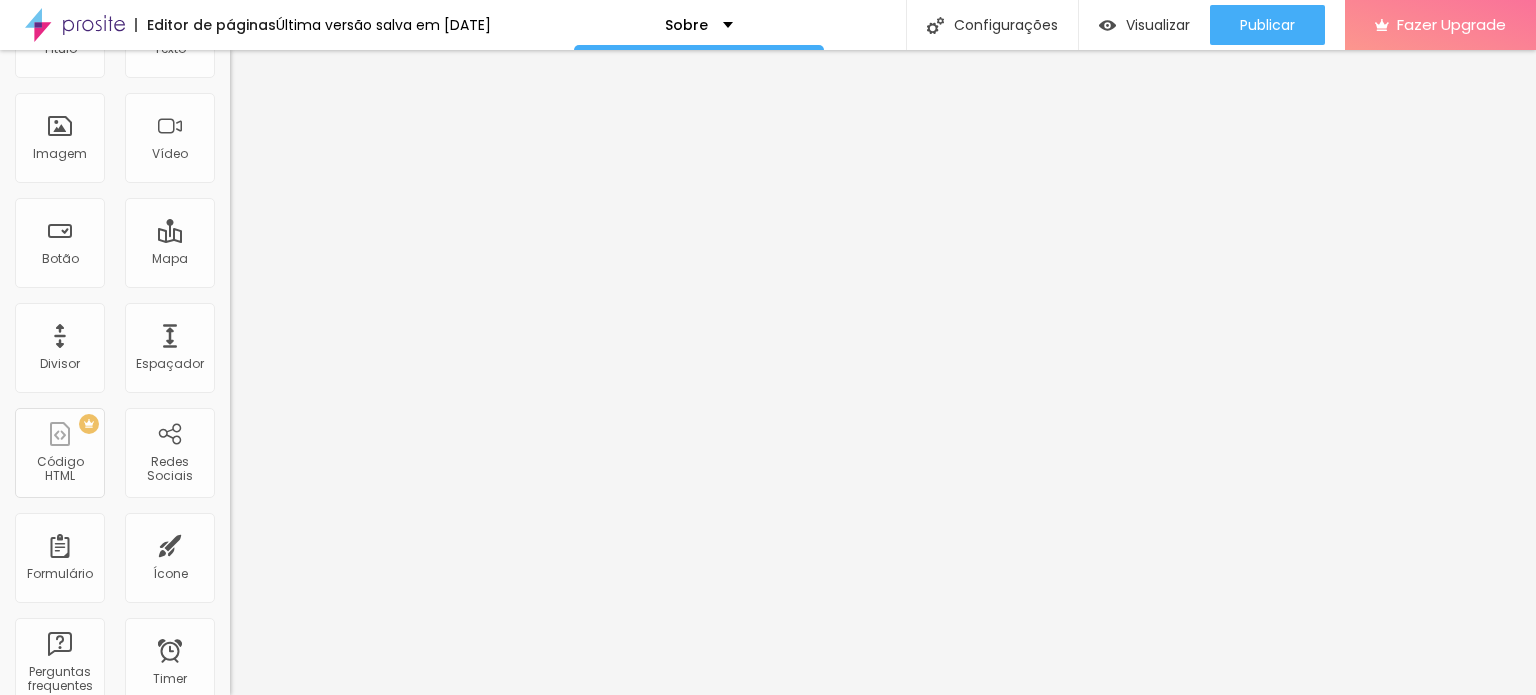 scroll, scrollTop: 0, scrollLeft: 0, axis: both 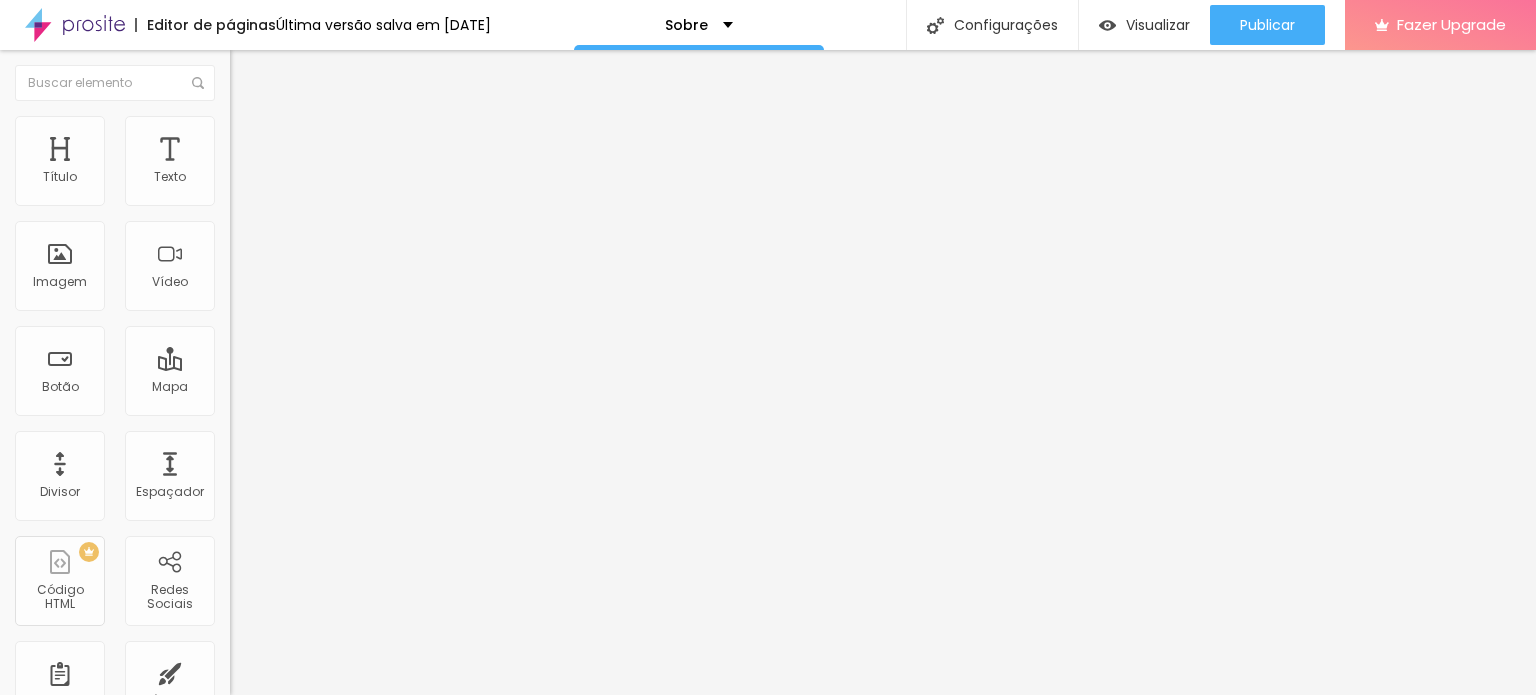 click on "Instagram" at bounding box center (345, 410) 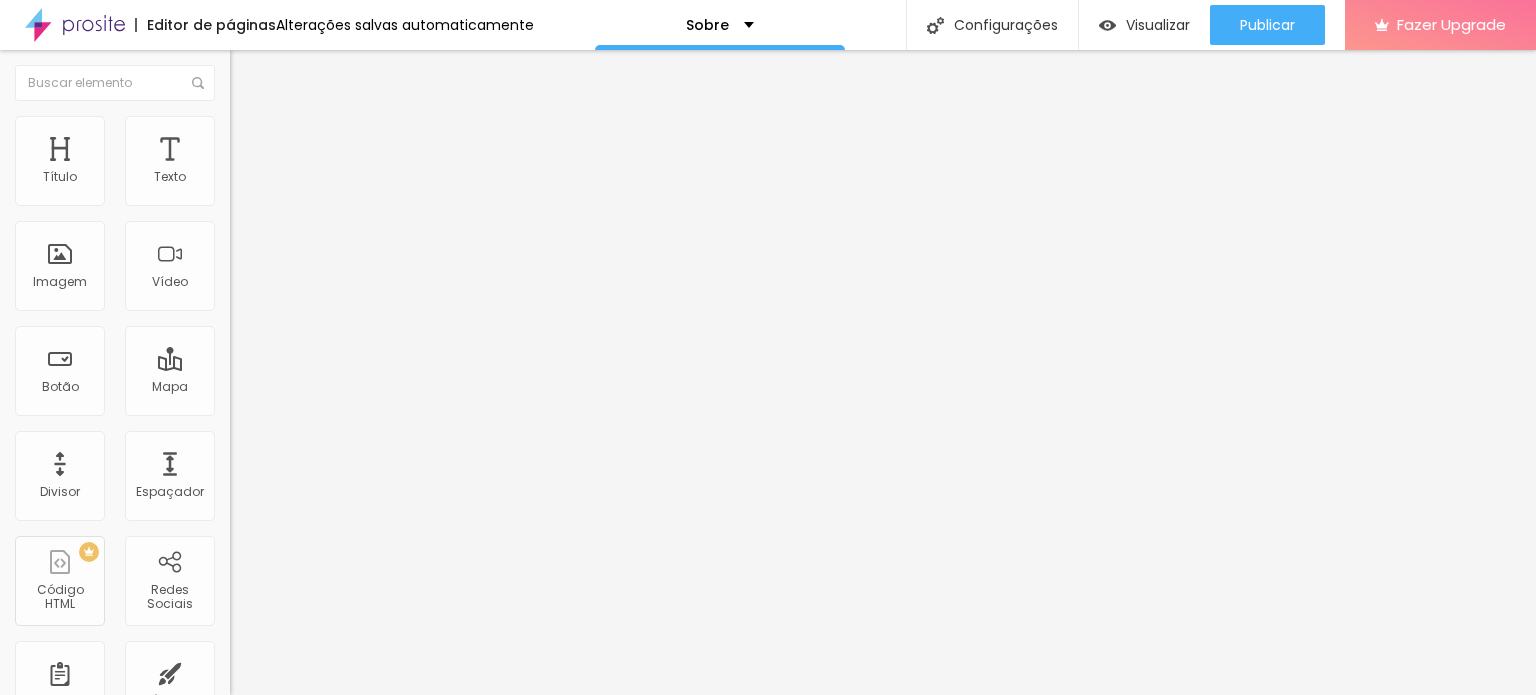click at bounding box center (350, 690) 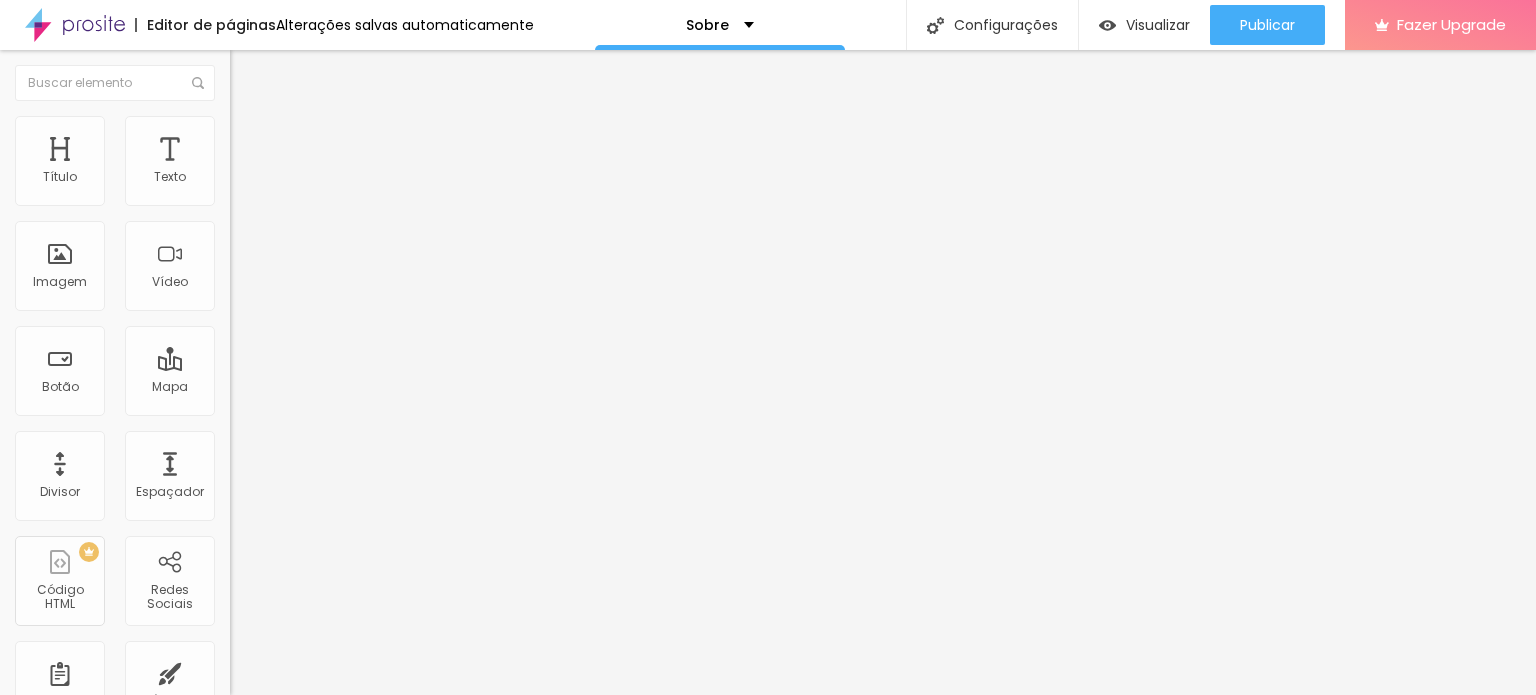 click on "Facebook Instagram WhatsApp Youtube Messenger Pinterest Vimeo Twitter Linkedin Spotify Flicker Tumblr Telegram Soundcloud Snapchat" at bounding box center (768, 1042) 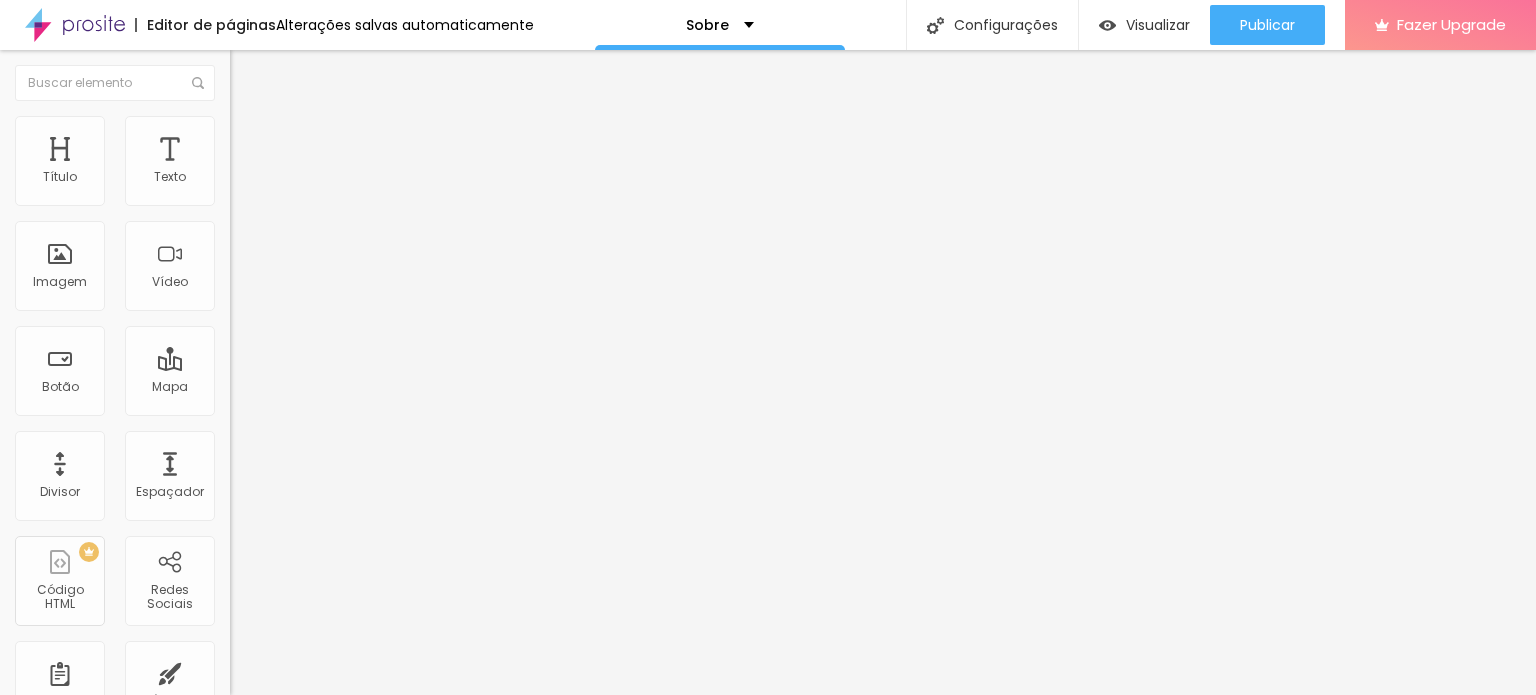 click on "https://" at bounding box center (350, 1297) 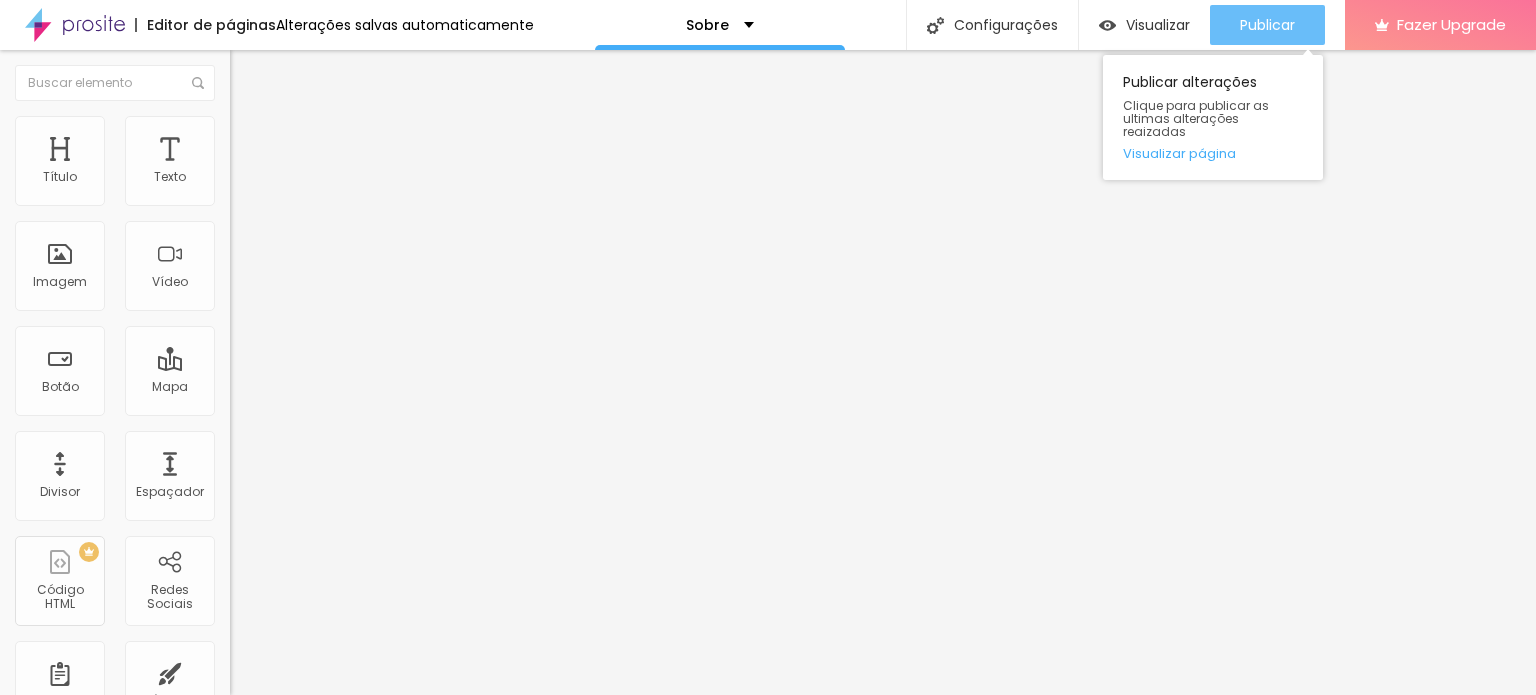 click on "Publicar" at bounding box center (1267, 25) 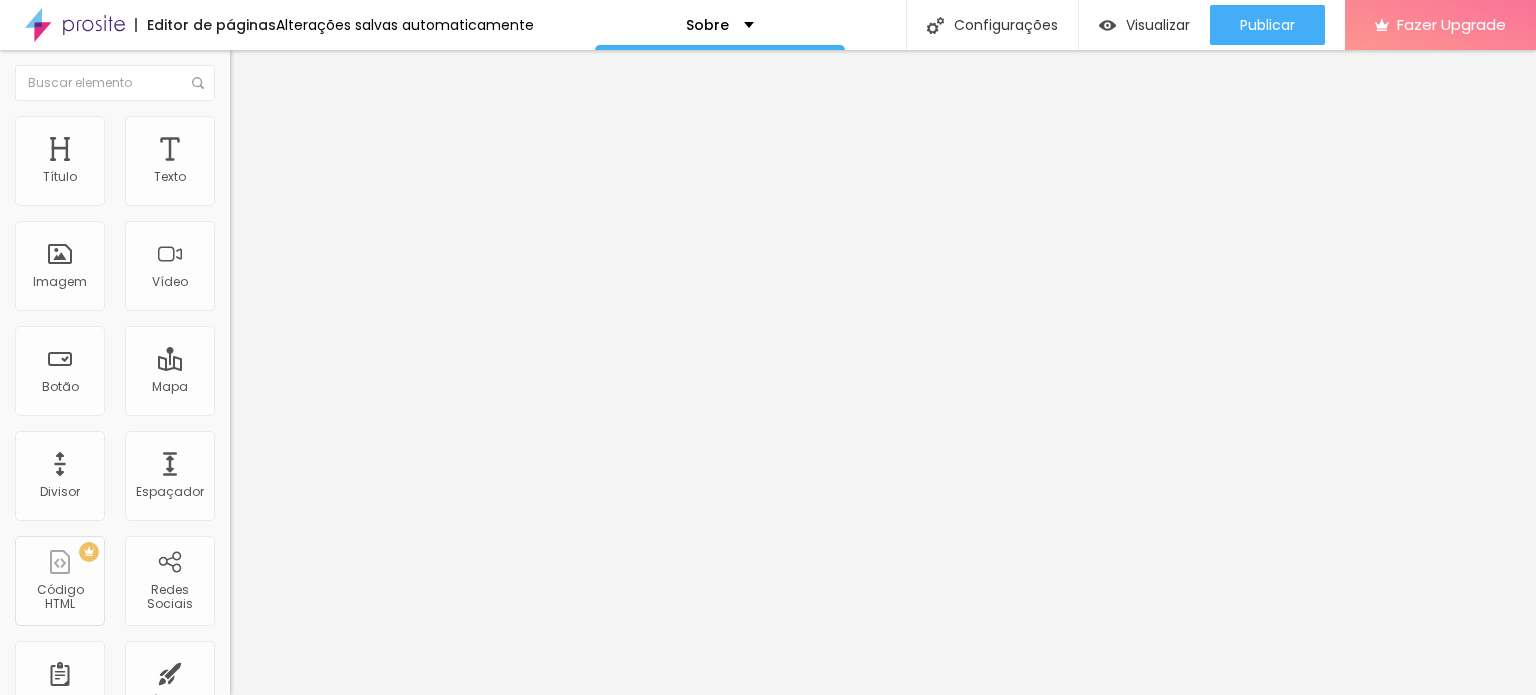 click on "Youtube" at bounding box center (345, 1608) 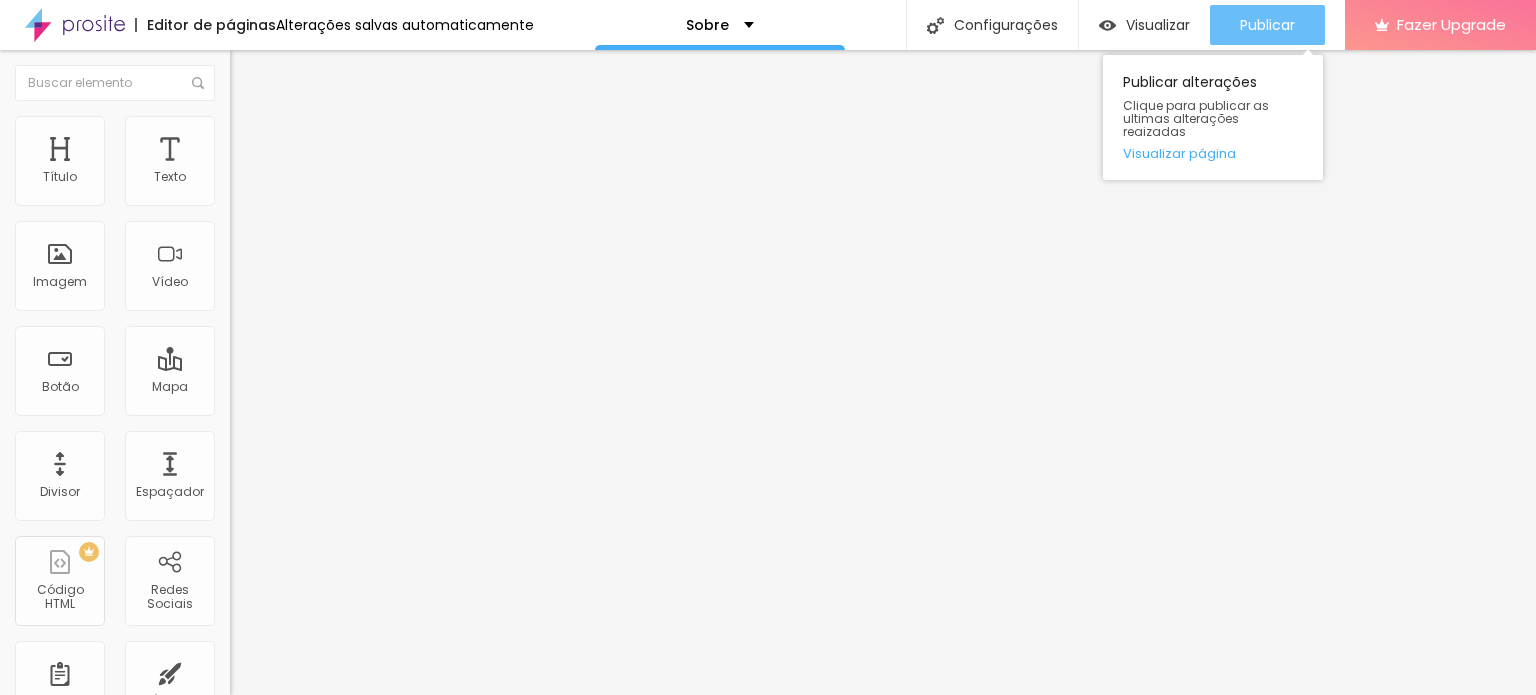 type on "https://www.youtube.com/@[CHANNEL_NAME]/streams" 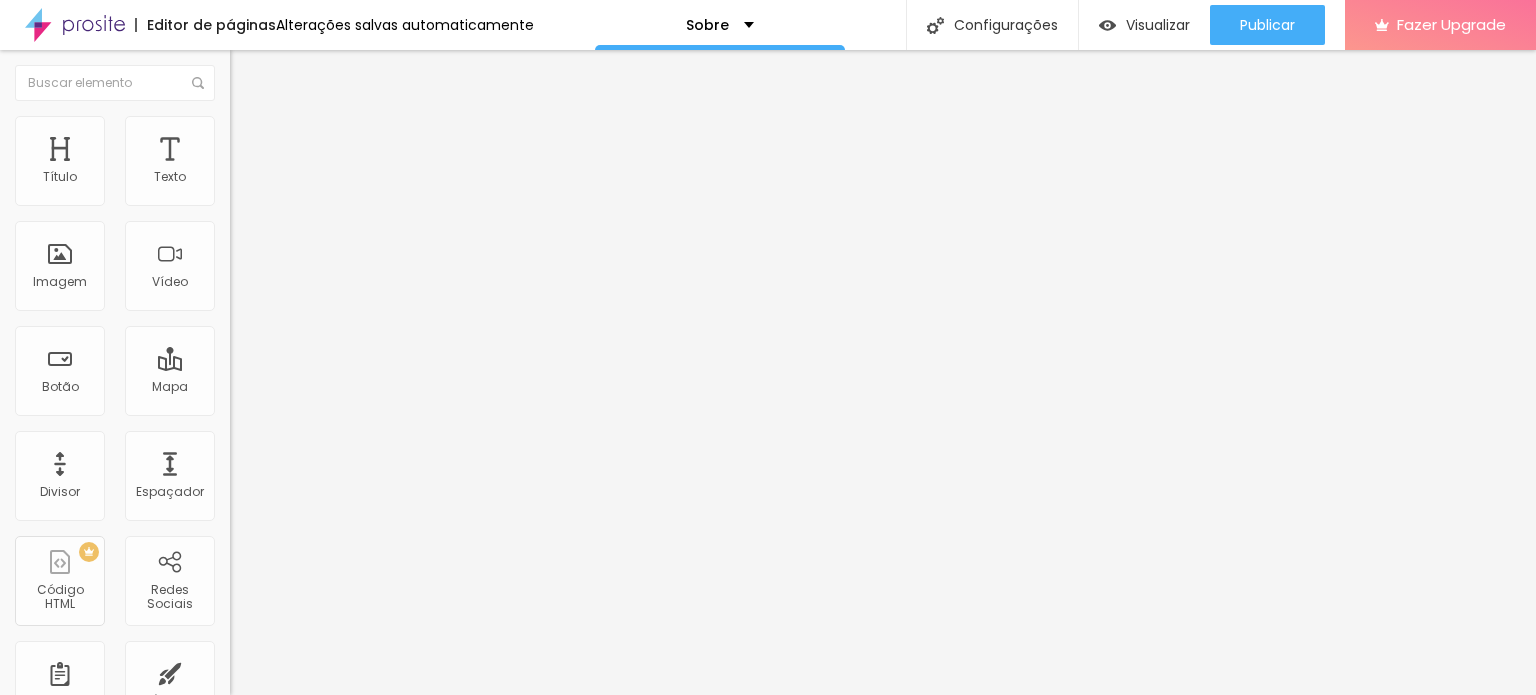 click on "Spotify" at bounding box center [345, 2214] 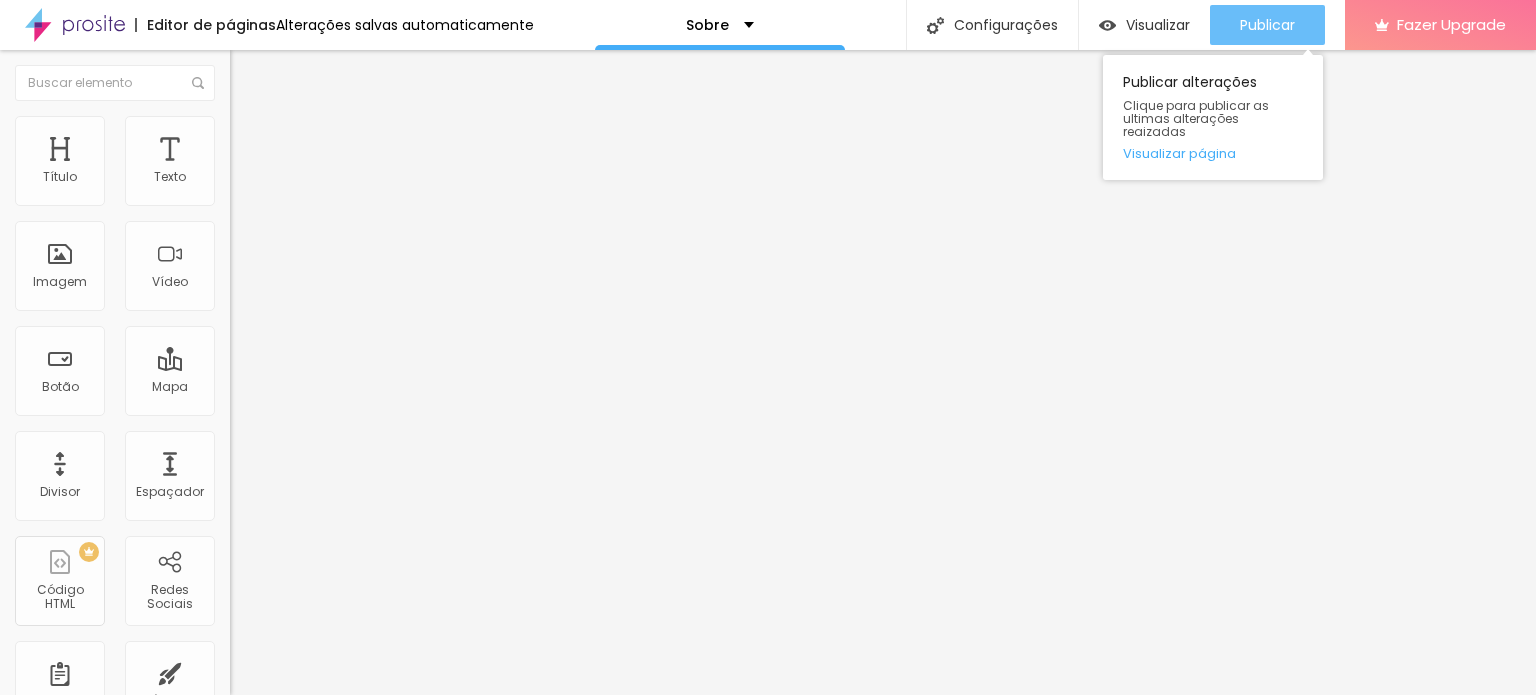 type on "https://open.spotify.com/show/[SHOW_ID]?si=[SIGNATURE]&nd=1&dlsi=[SIGNATURE]" 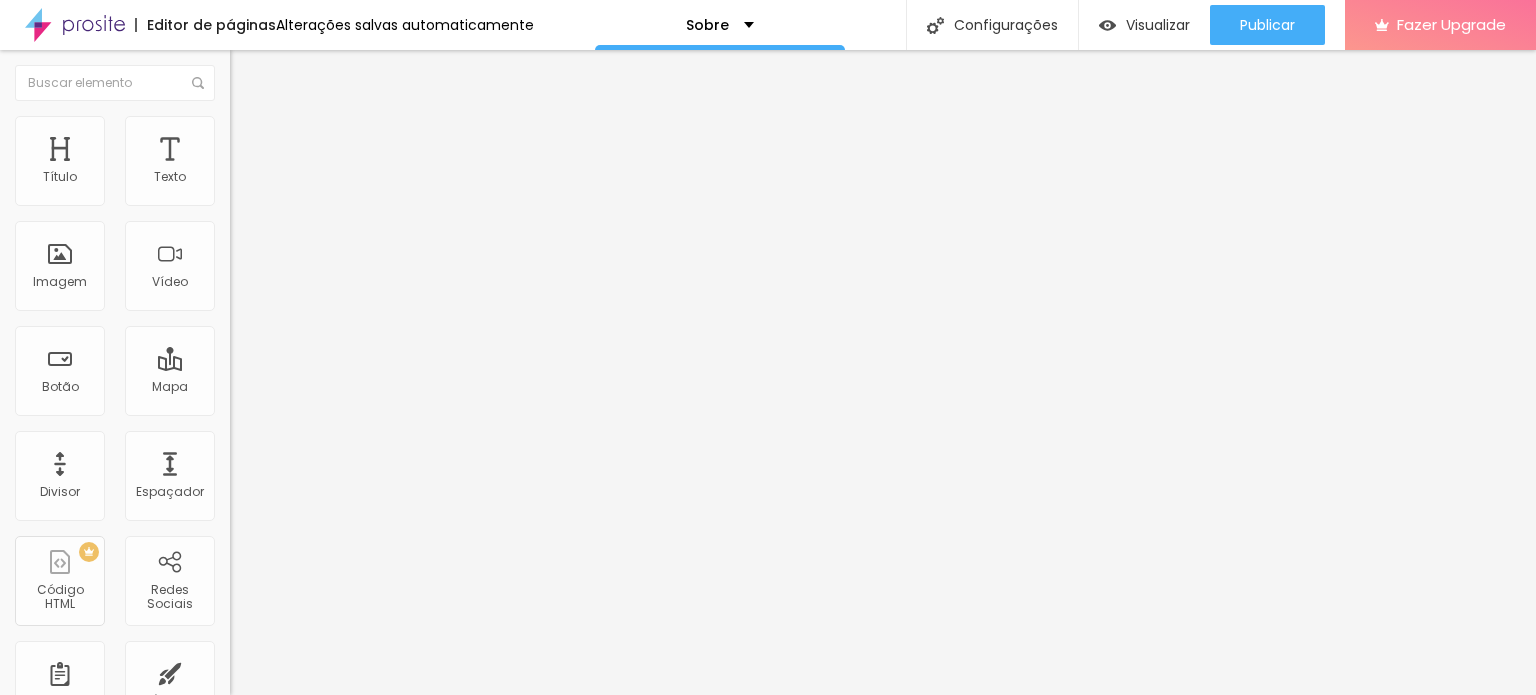 click on "+ Adicionar Icone" at bounding box center [292, 2577] 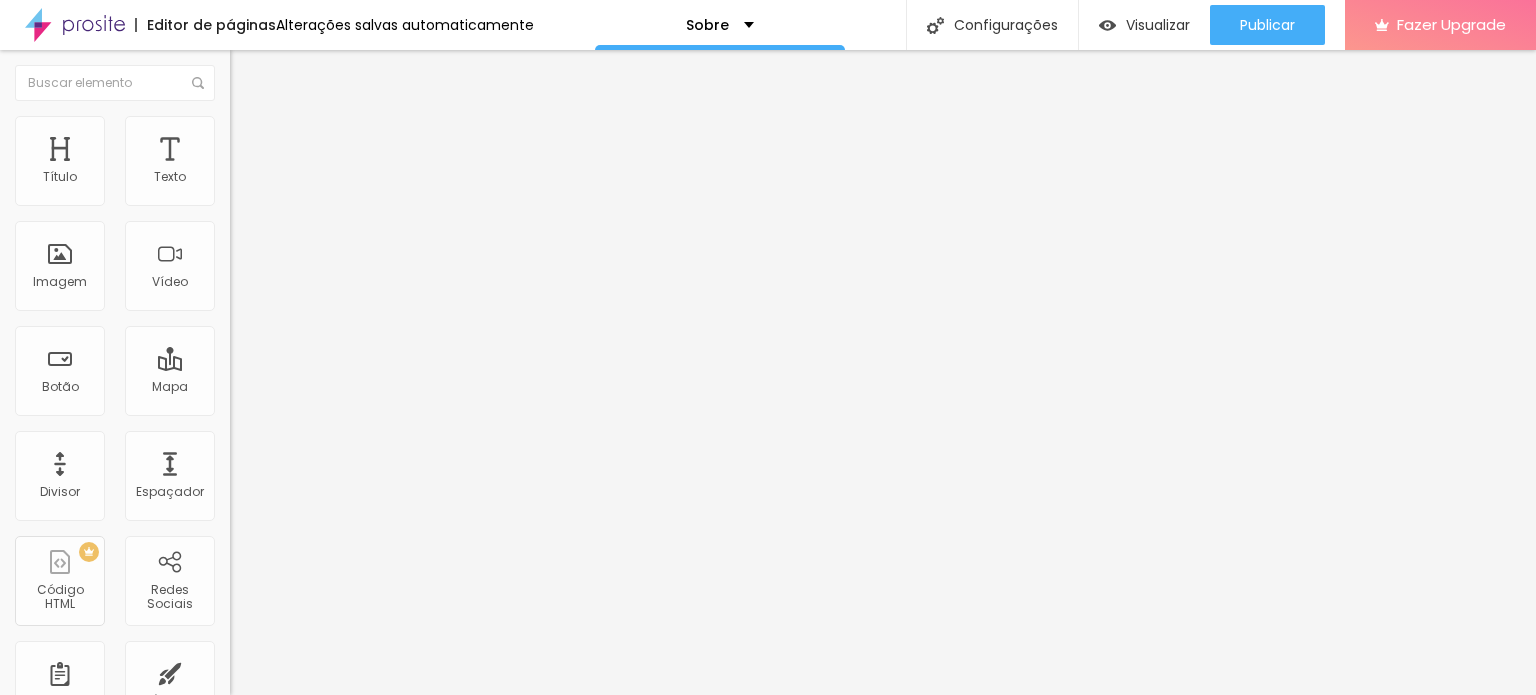 scroll, scrollTop: 200, scrollLeft: 0, axis: vertical 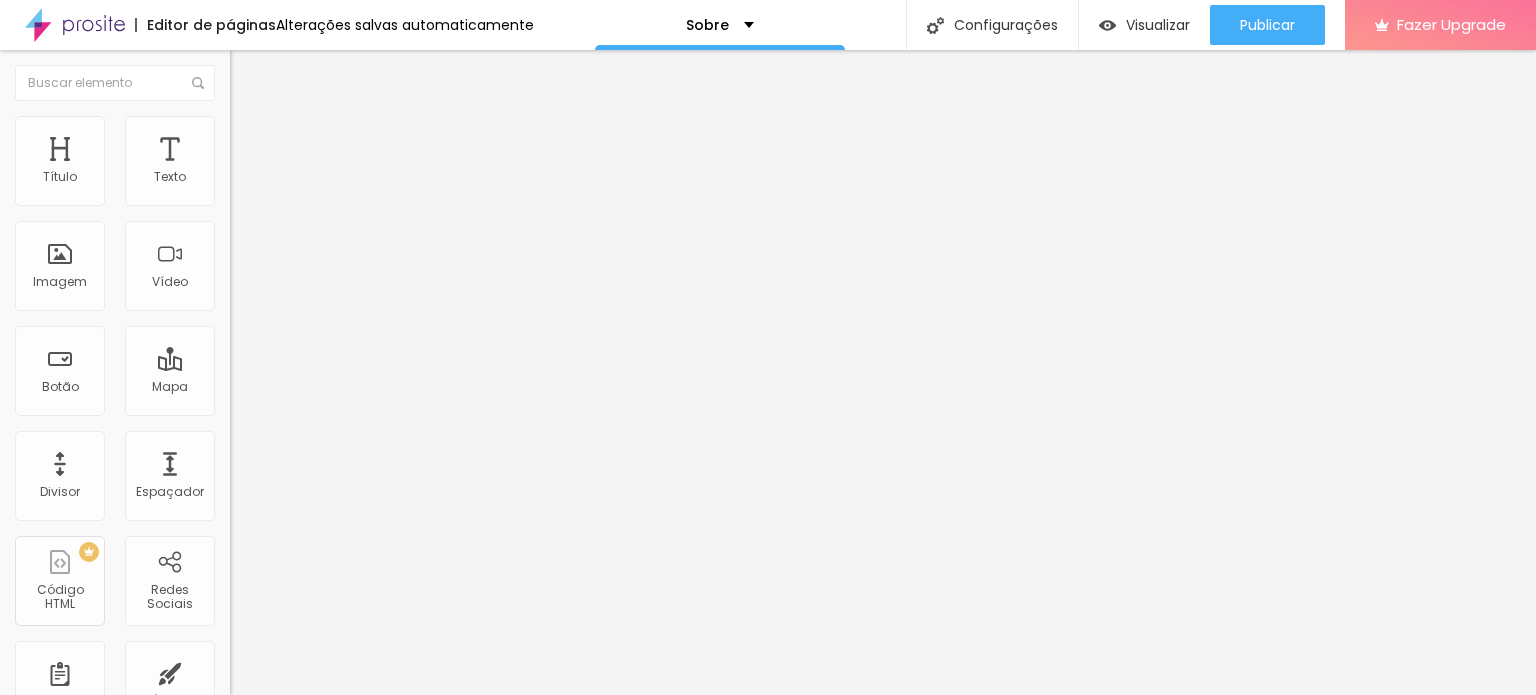 click on "Facebook" at bounding box center (345, 2975) 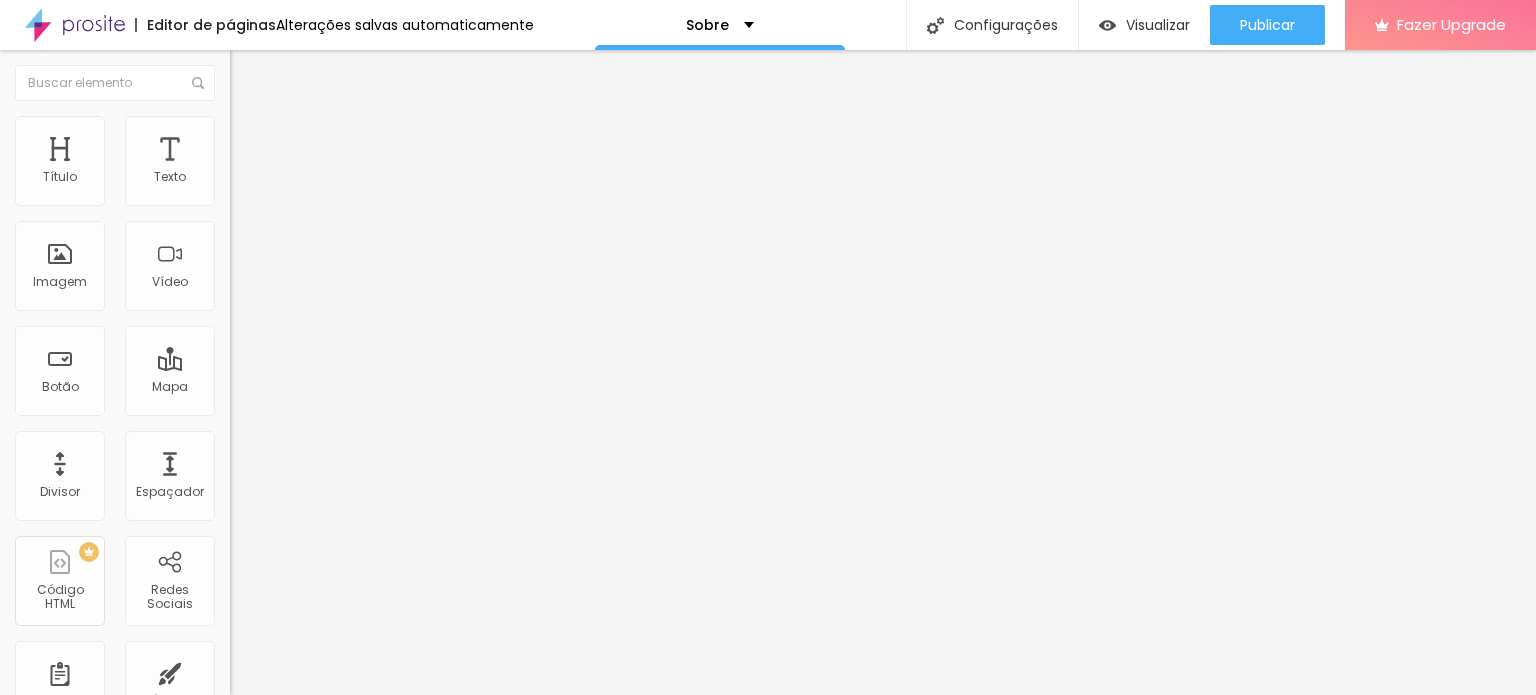 scroll, scrollTop: 0, scrollLeft: 0, axis: both 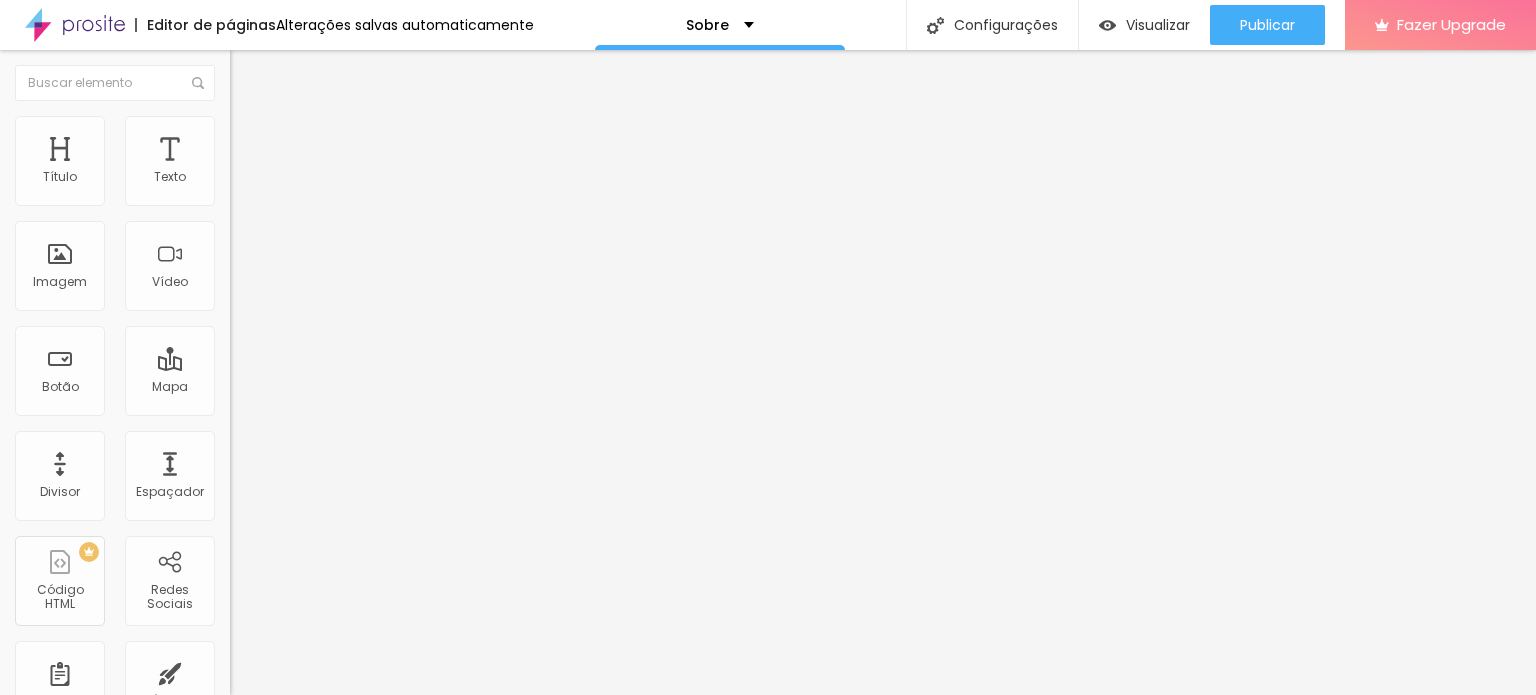 drag, startPoint x: 108, startPoint y: 490, endPoint x: 26, endPoint y: 499, distance: 82.492424 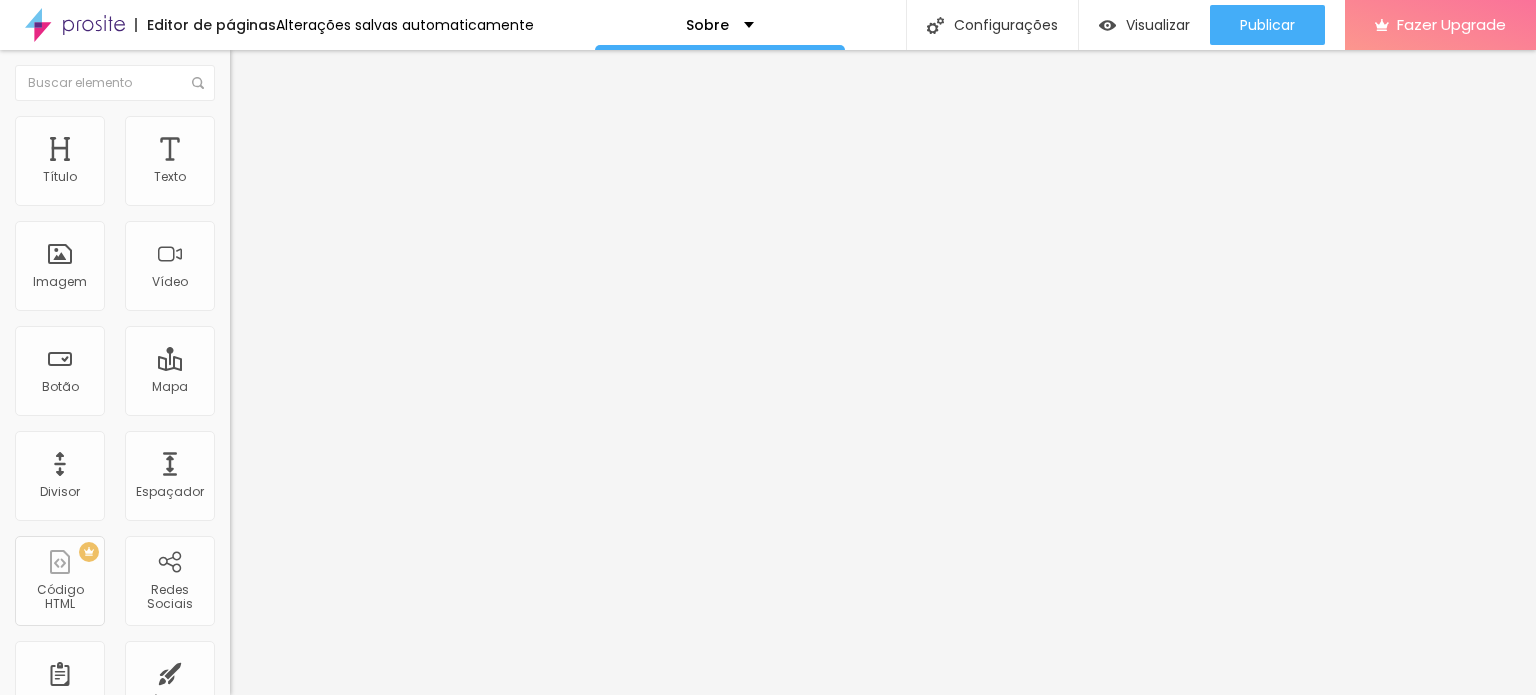 scroll, scrollTop: 100, scrollLeft: 0, axis: vertical 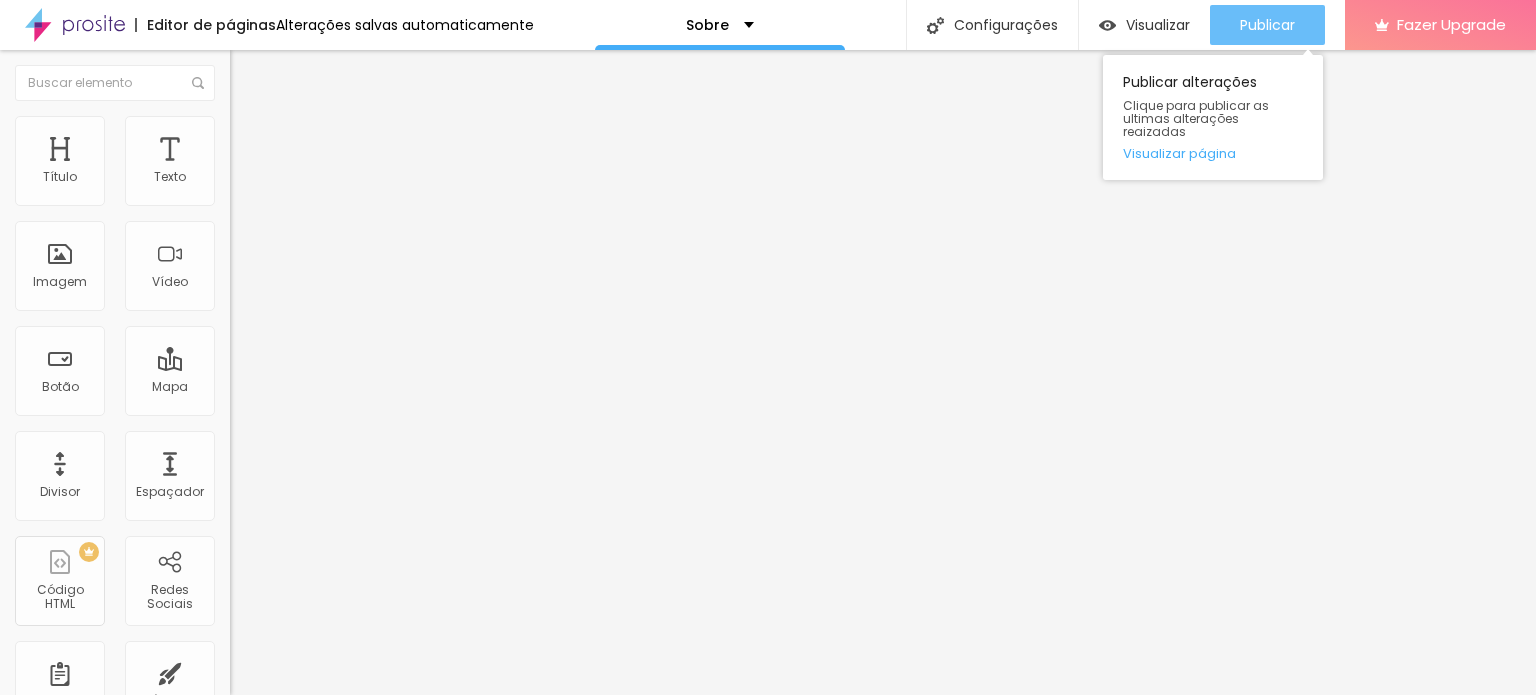 click on "Publicar" at bounding box center (1267, 25) 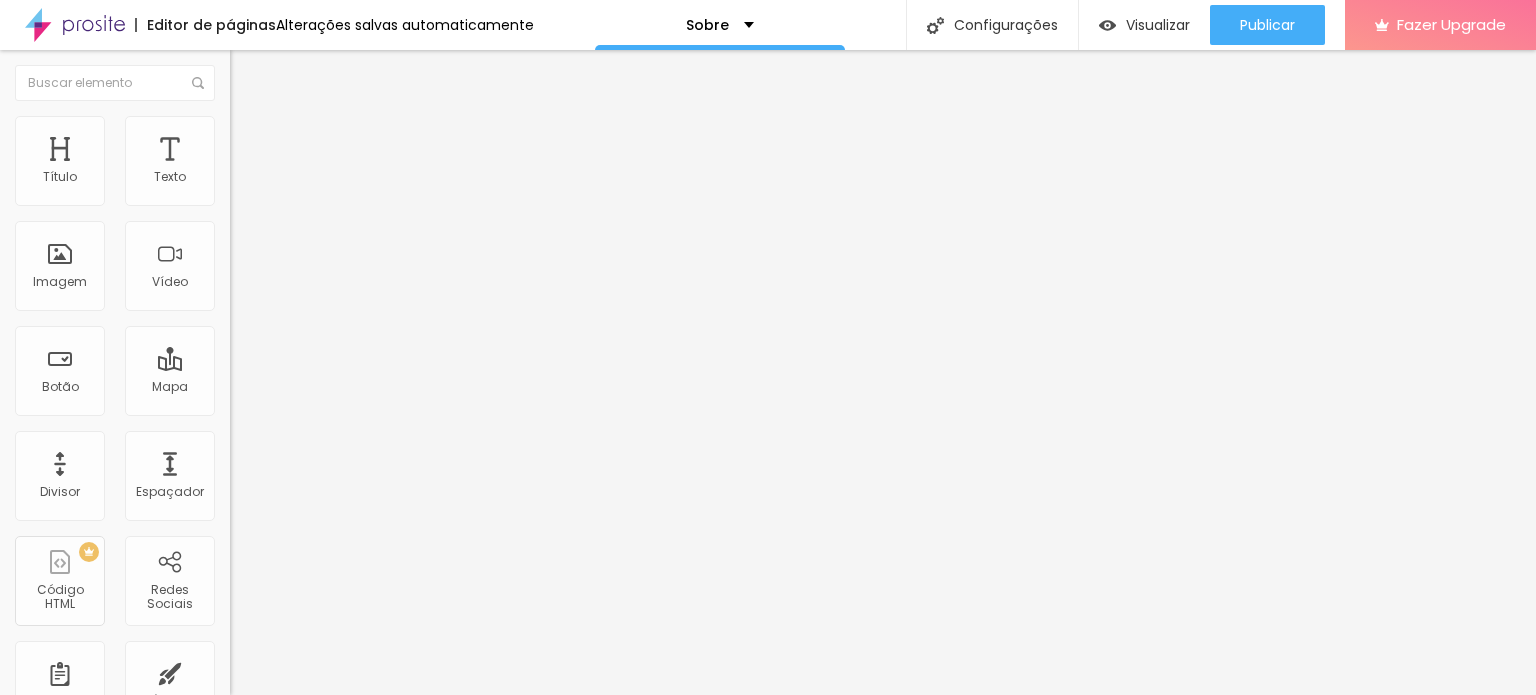 click at bounding box center (239, 145) 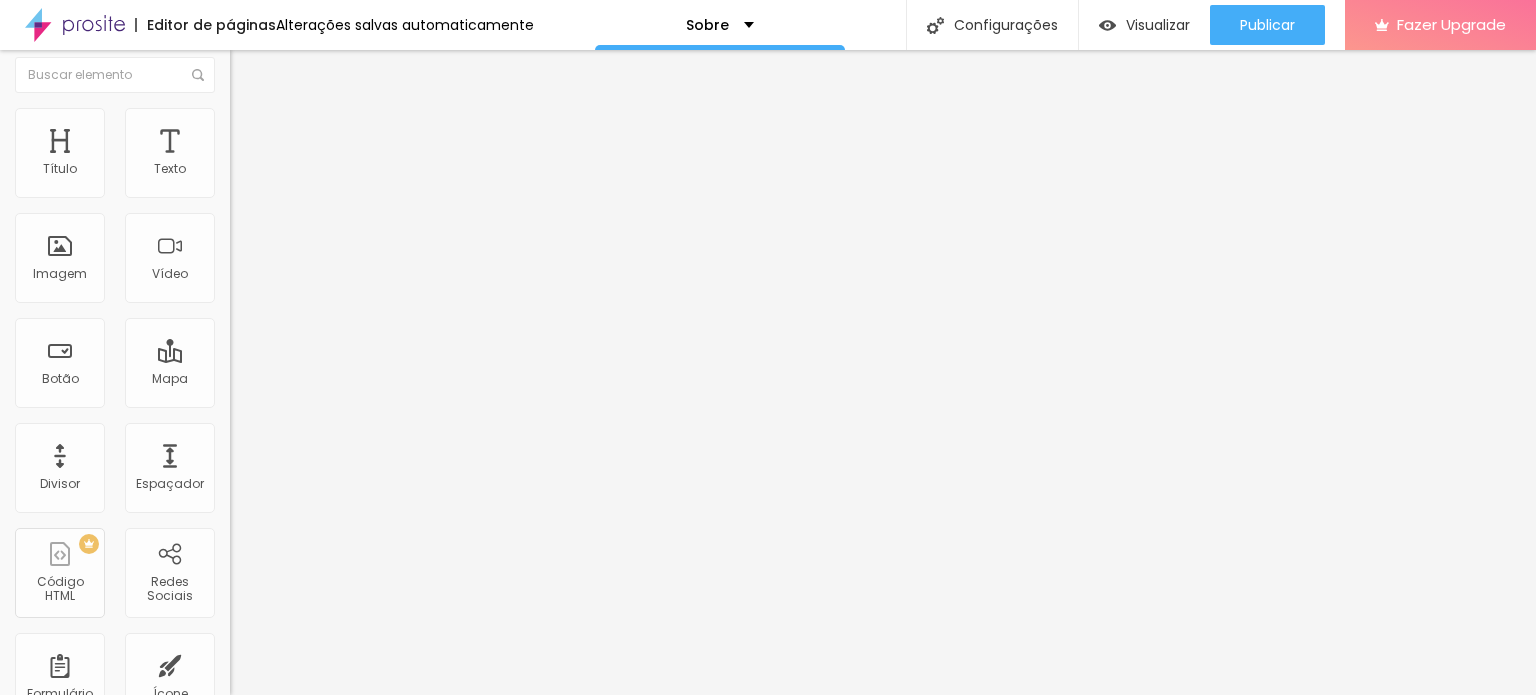 scroll, scrollTop: 0, scrollLeft: 0, axis: both 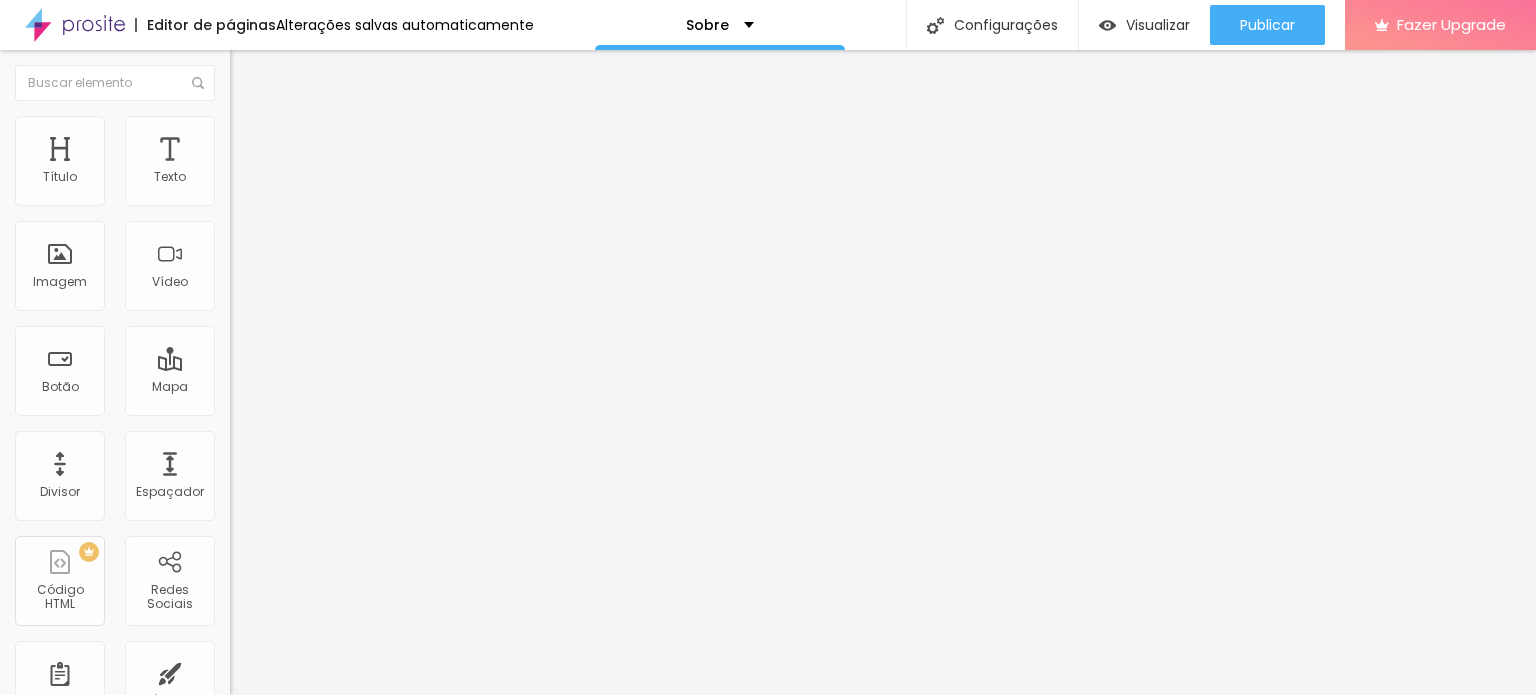 click at bounding box center (239, 125) 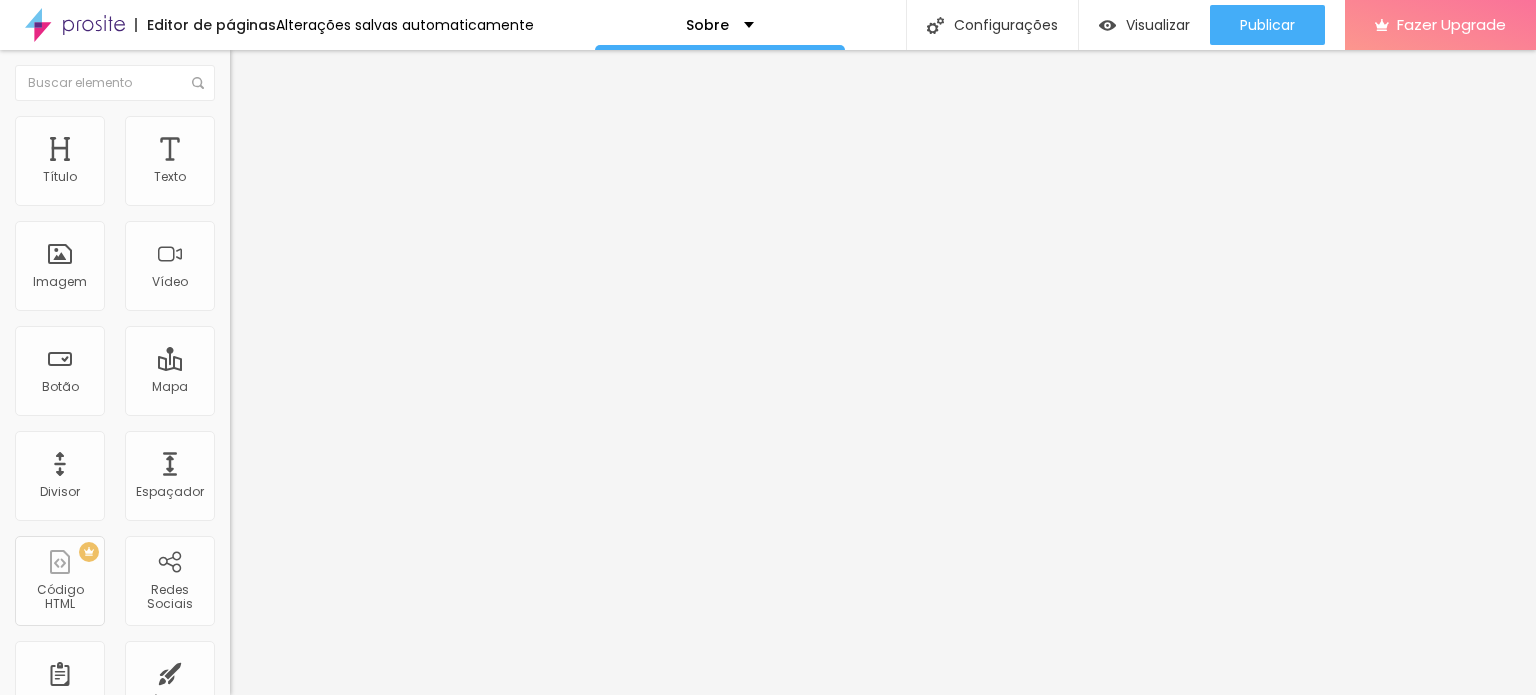 click at bounding box center (239, 105) 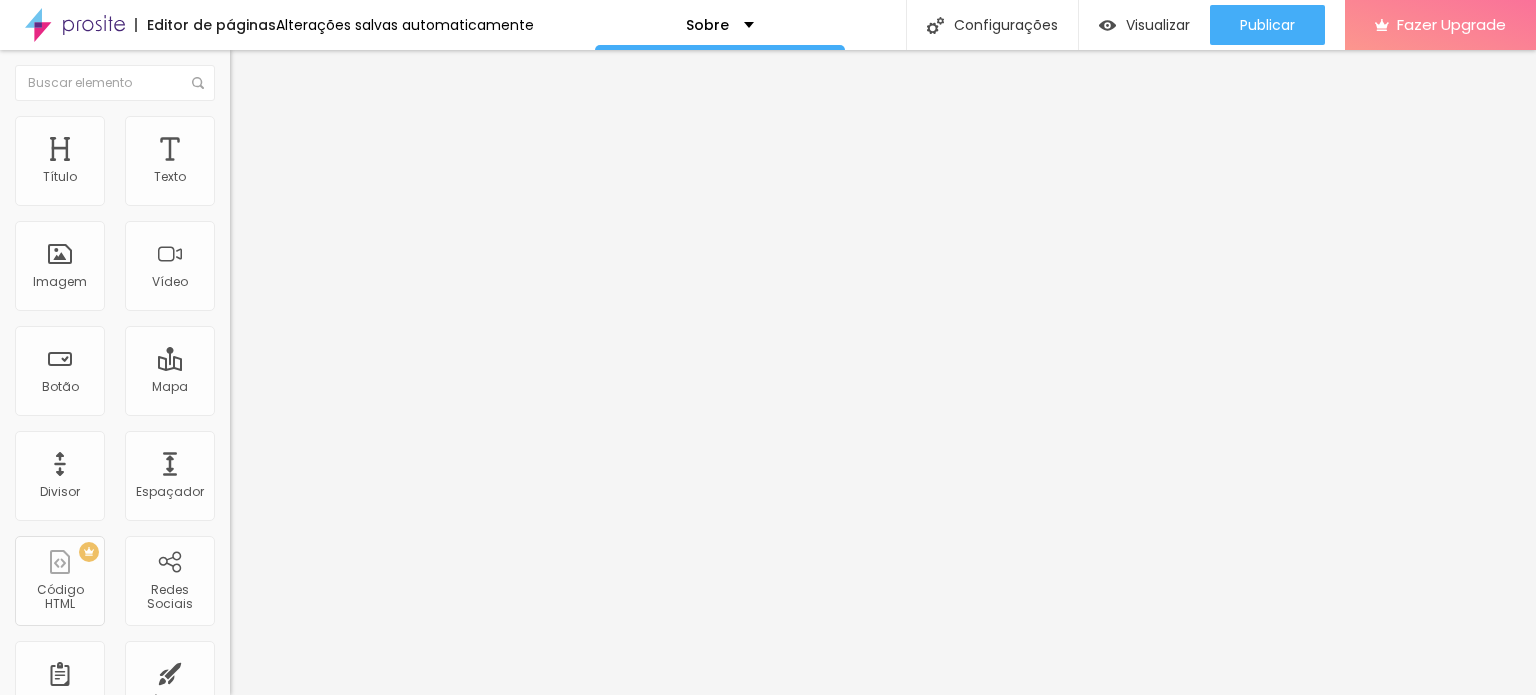 click on "Instagram Rede social Instagram Endereço URL https://www.instagram.com/[USERNAME]/ Abrir em uma nova aba WhatsApp Rede social WhatsApp Endereço URL https://wa.me/message/[WHATSAPP_ID] Abrir em uma nova aba Youtube Rede social Youtube Endereço URL https://www.youtube.com/@[CHANNEL_NAME]/streams Abrir em uma nova aba Spotify Rede social Spotify Endereço URL https://open.spotify.com/show/[SHOW_ID]?si=[SIGNATURE]&nd=1&dlsi=[SIGNATURE] Abrir em uma nova aba Pinterest Rede social Pinterest Endereço URL https://www.fotto.com.br/click_[NAME] Abrir em uma nova aba" at bounding box center [345, 1673] 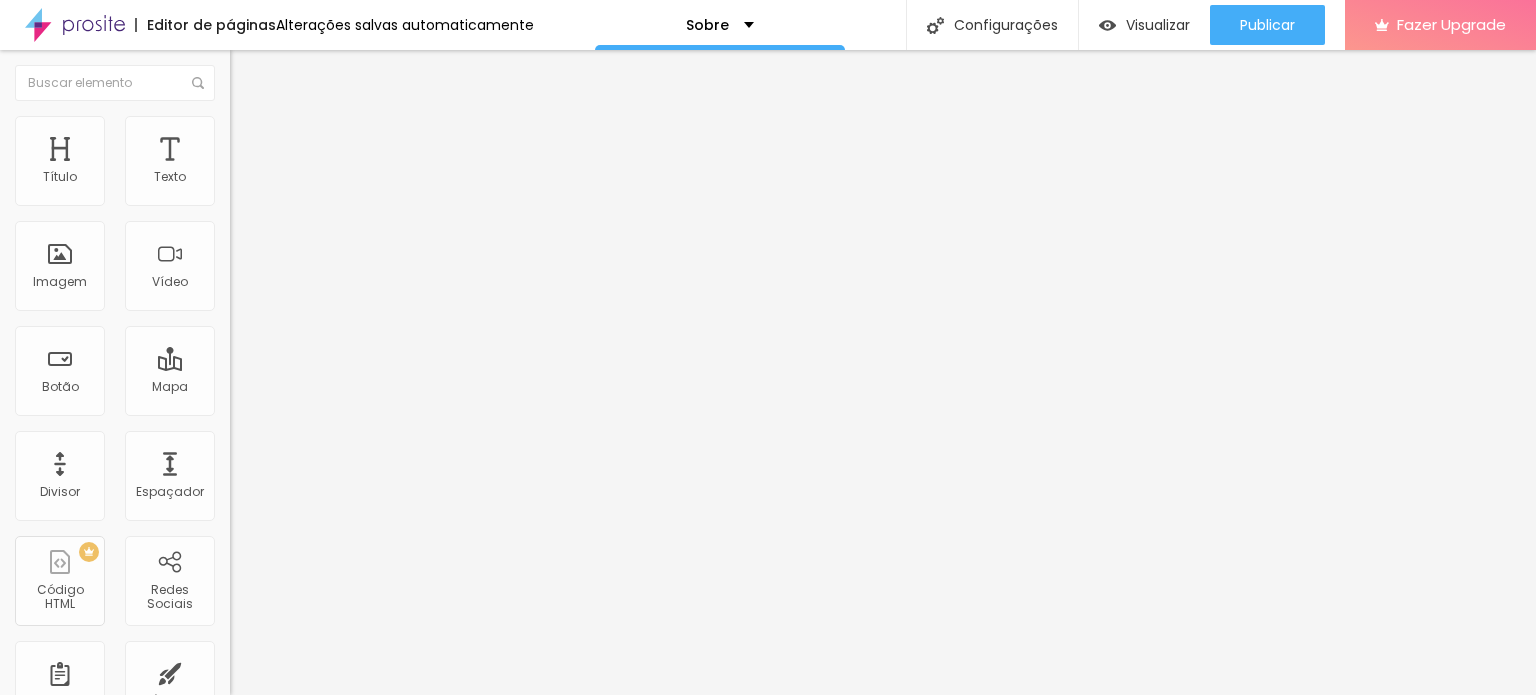 scroll, scrollTop: 240, scrollLeft: 0, axis: vertical 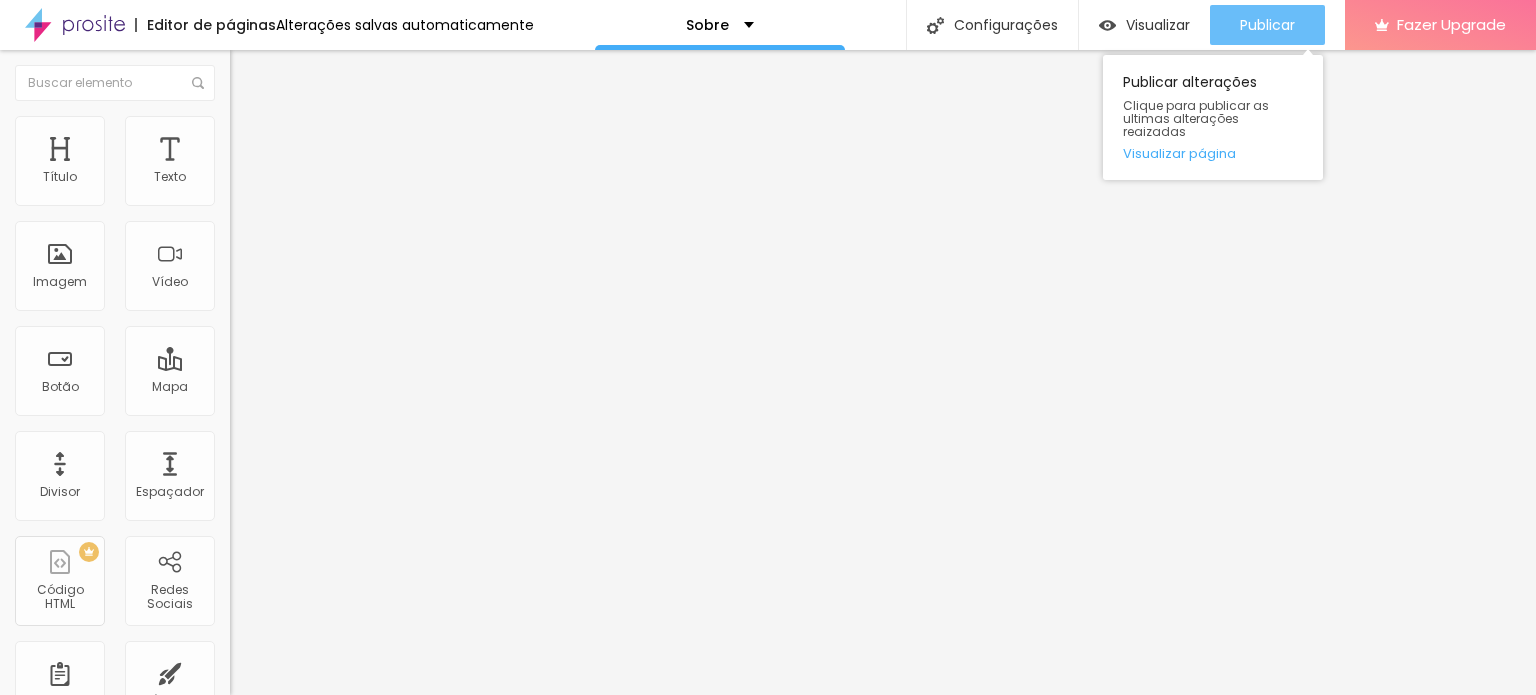 click on "Publicar" at bounding box center (1267, 25) 